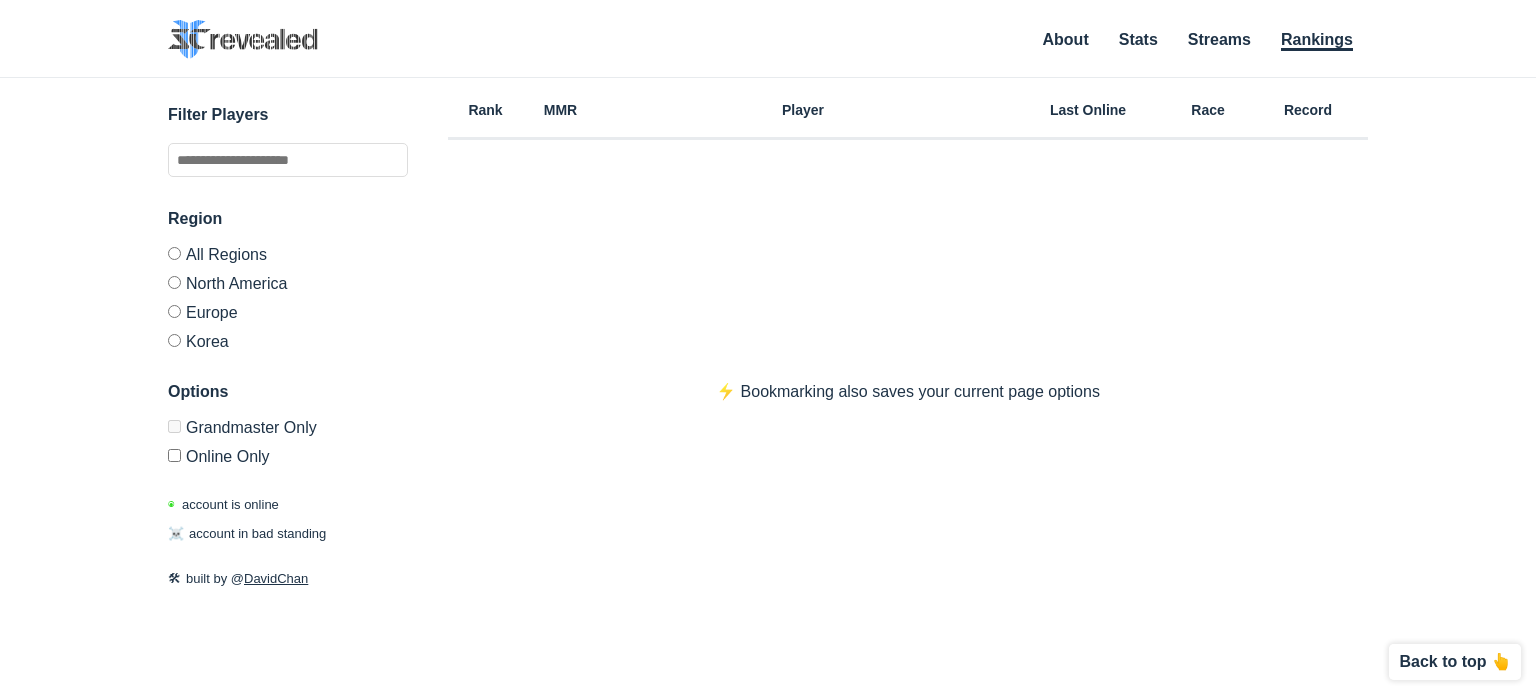 scroll, scrollTop: 0, scrollLeft: 0, axis: both 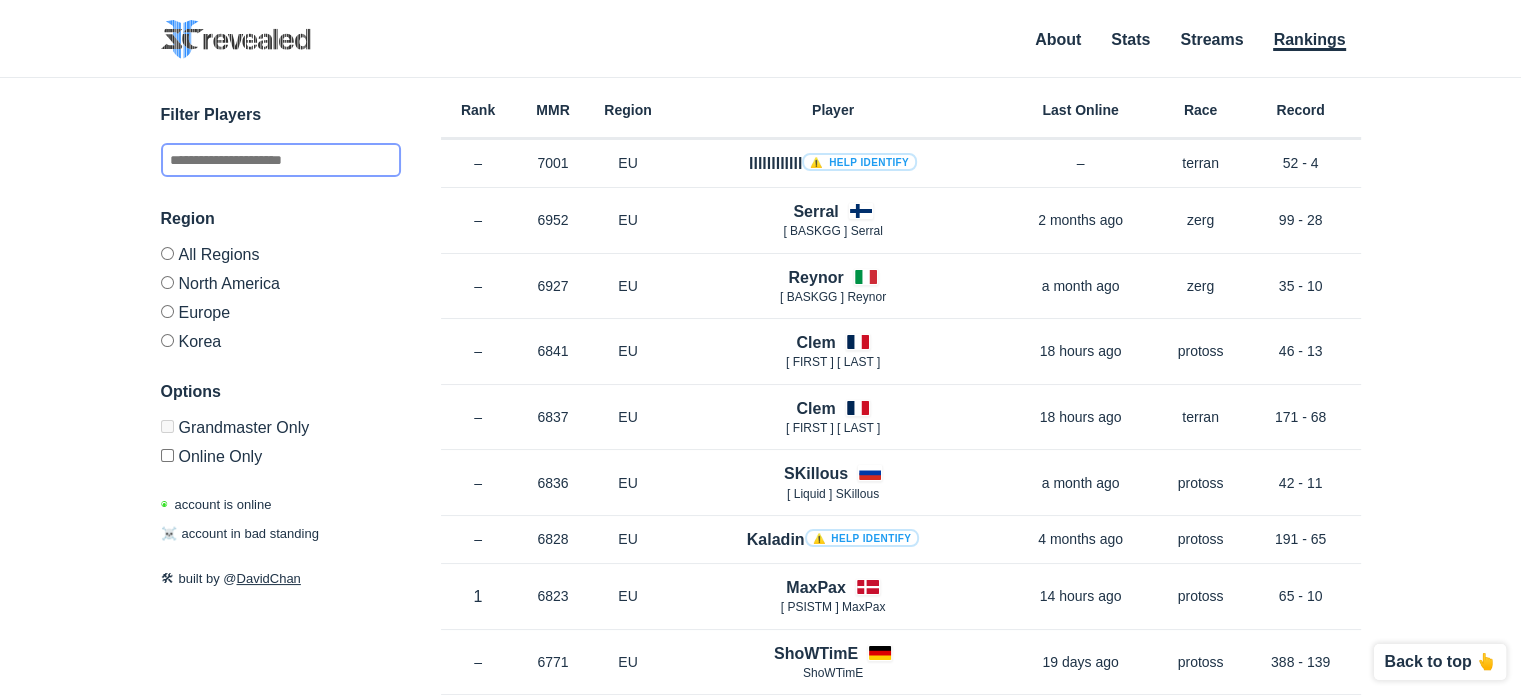 click at bounding box center [281, 160] 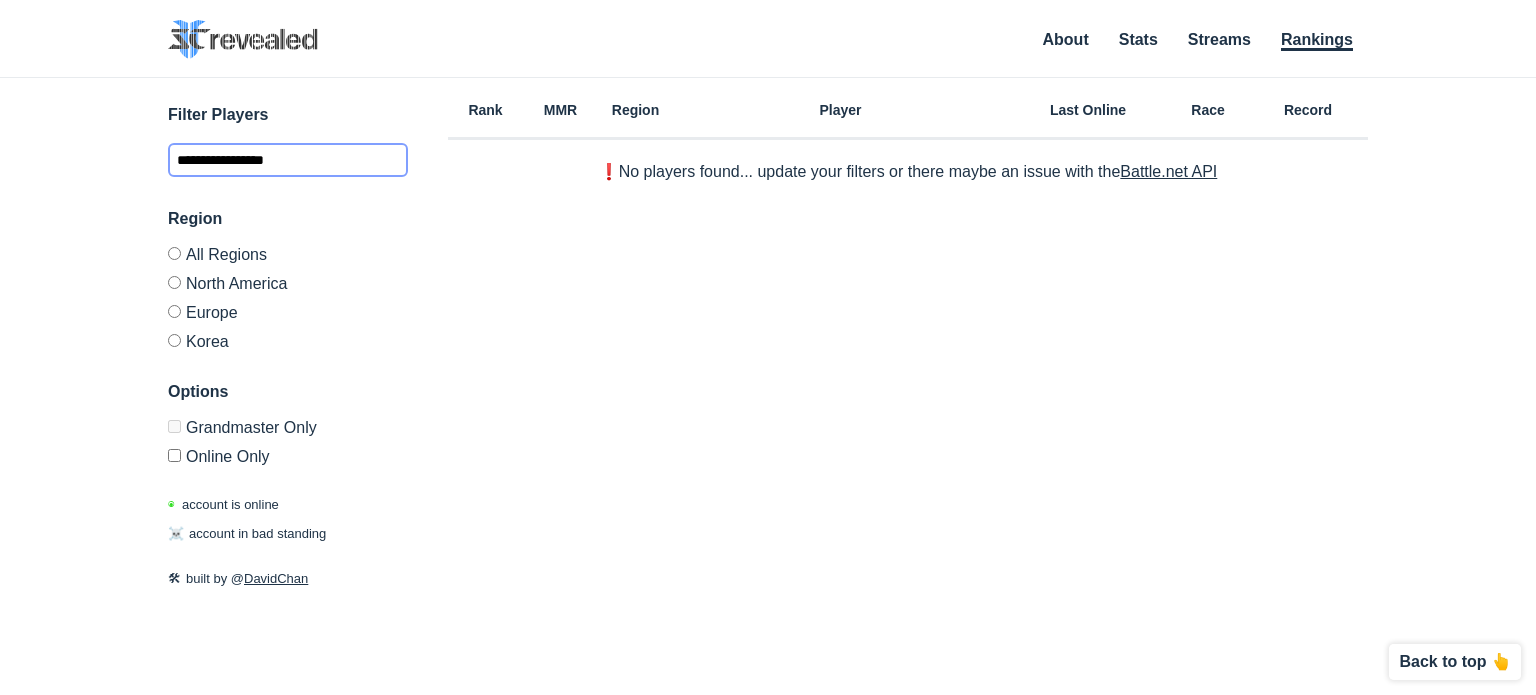 drag, startPoint x: 287, startPoint y: 159, endPoint x: 76, endPoint y: 177, distance: 211.76639 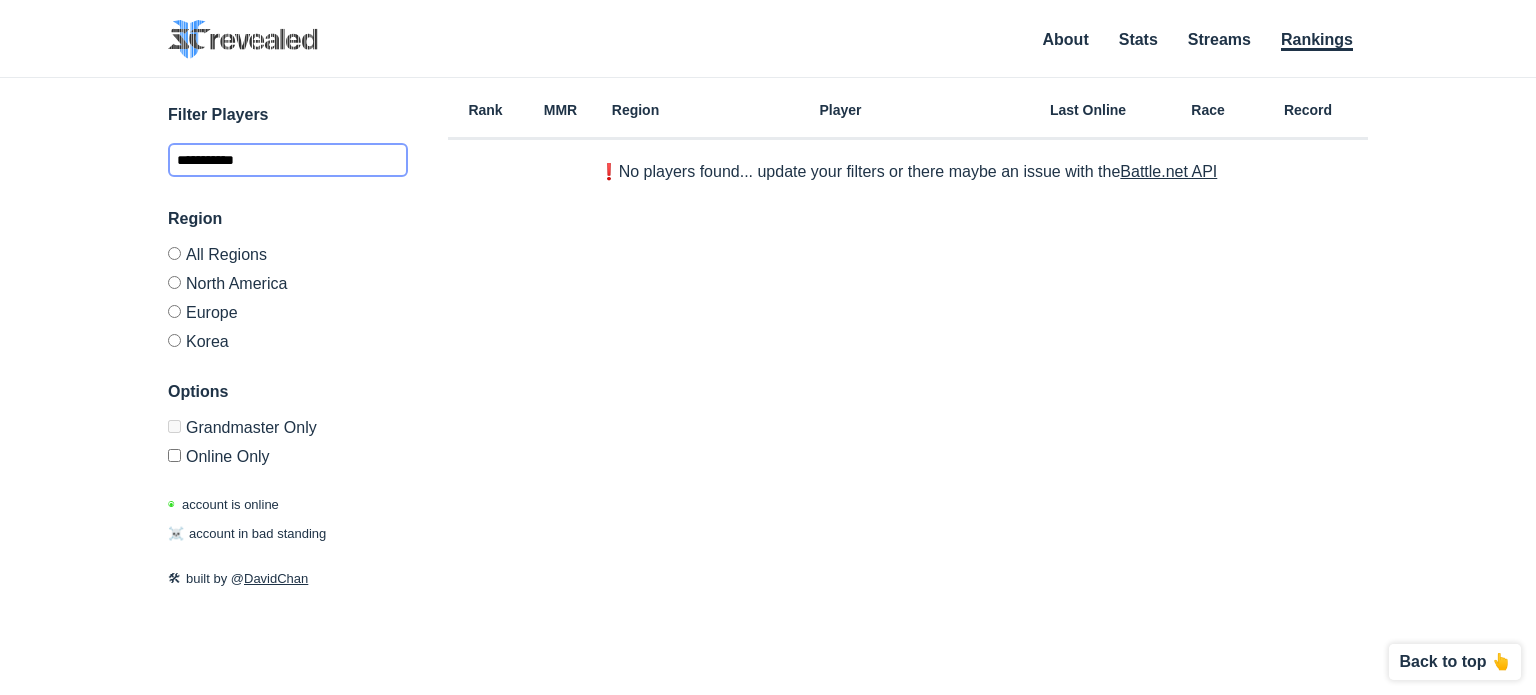 drag, startPoint x: 300, startPoint y: 169, endPoint x: 0, endPoint y: 139, distance: 301.49628 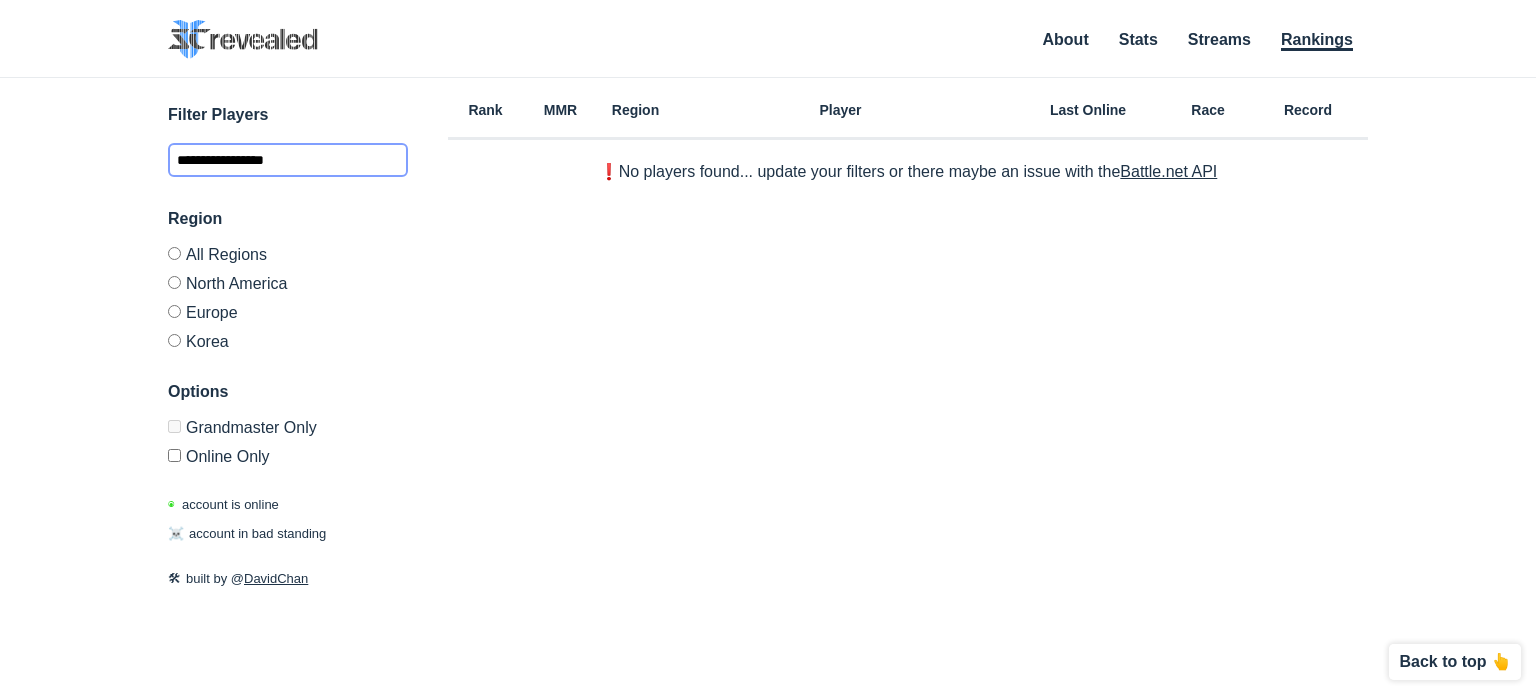 type on "**********" 